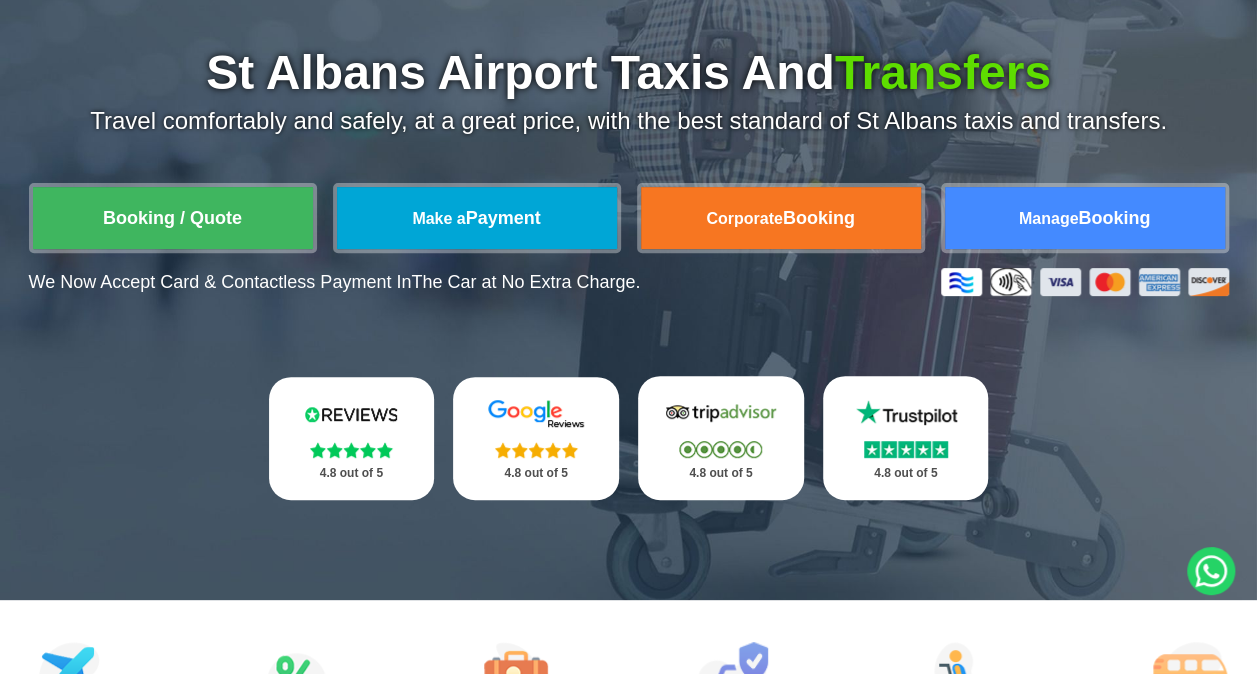 scroll, scrollTop: 238, scrollLeft: 0, axis: vertical 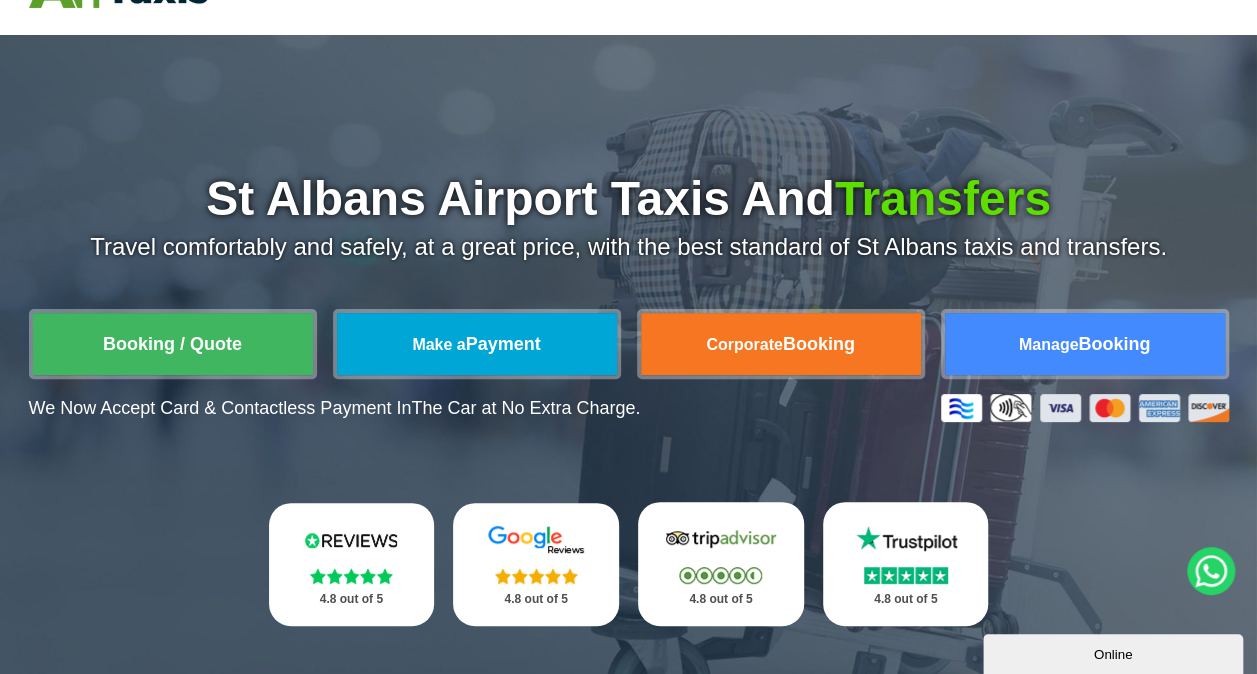 drag, startPoint x: 158, startPoint y: 342, endPoint x: 607, endPoint y: 484, distance: 470.9193 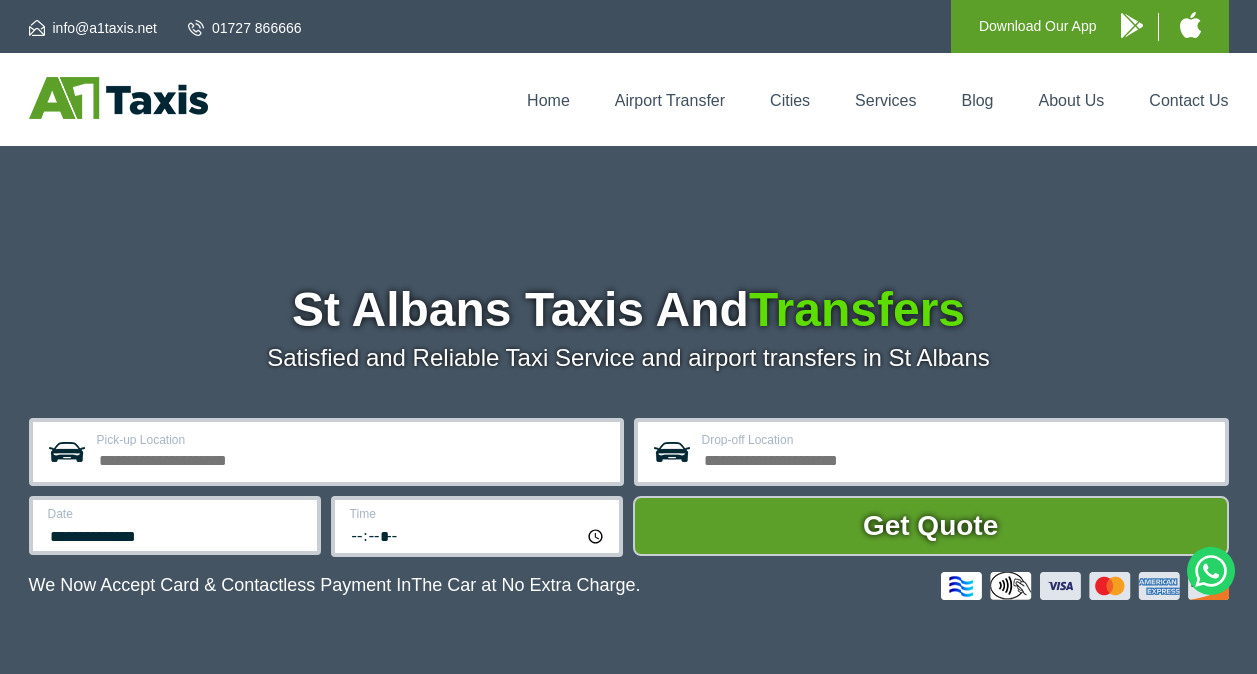 scroll, scrollTop: 0, scrollLeft: 0, axis: both 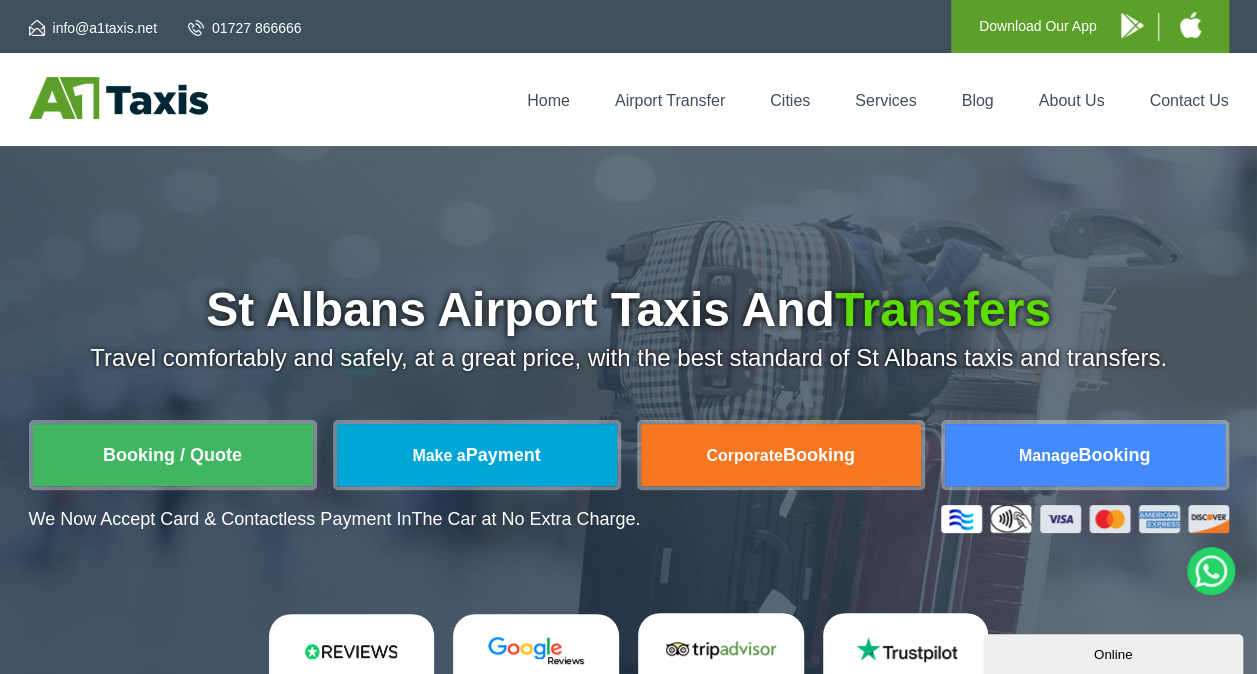 drag, startPoint x: 223, startPoint y: 474, endPoint x: 854, endPoint y: 361, distance: 641.0382 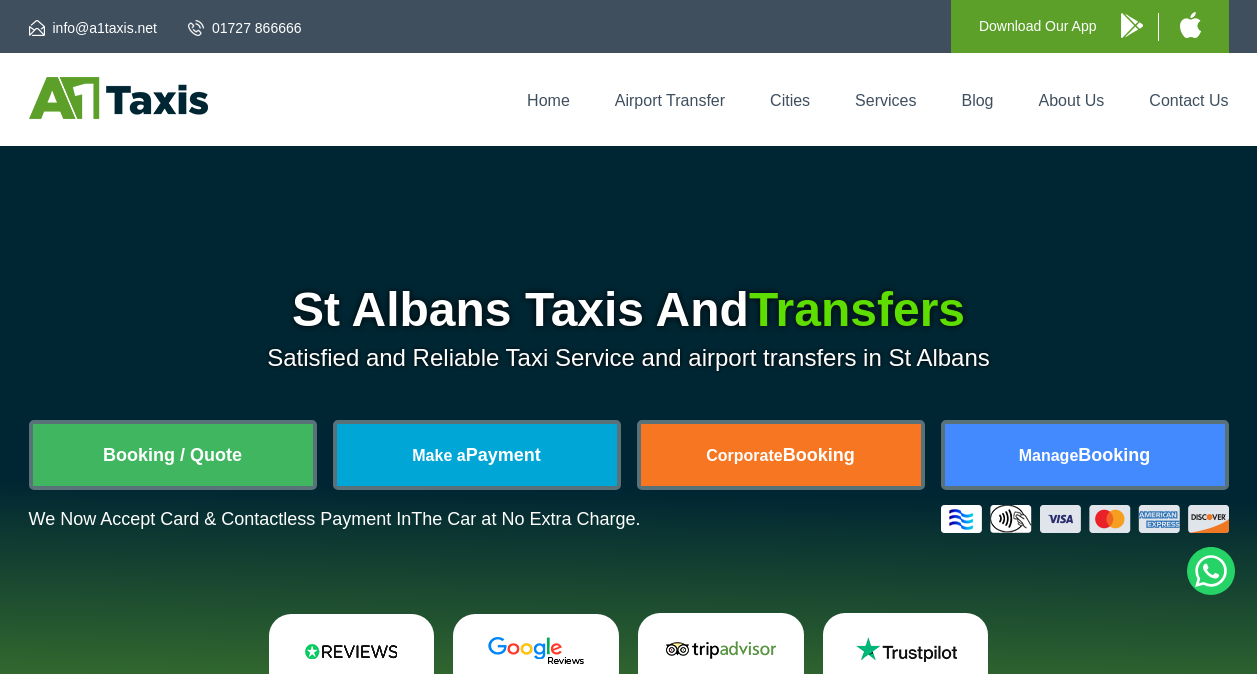 scroll, scrollTop: 0, scrollLeft: 0, axis: both 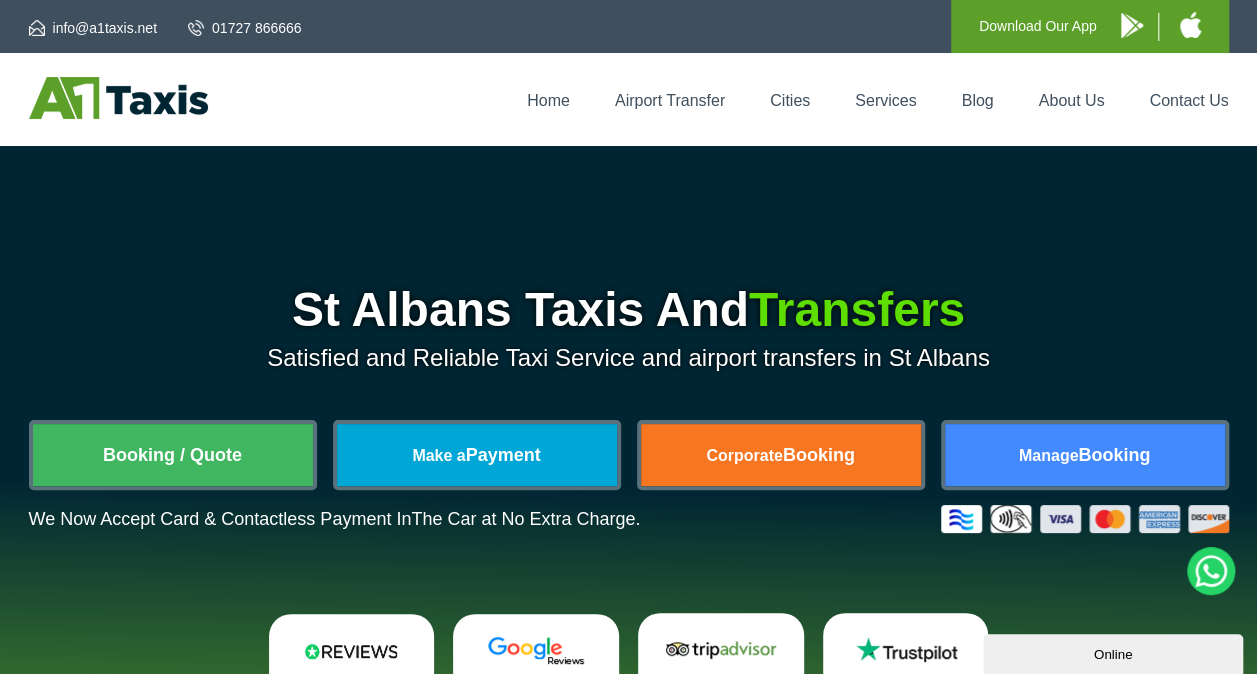 click on "Booking / Quote" at bounding box center [173, 455] 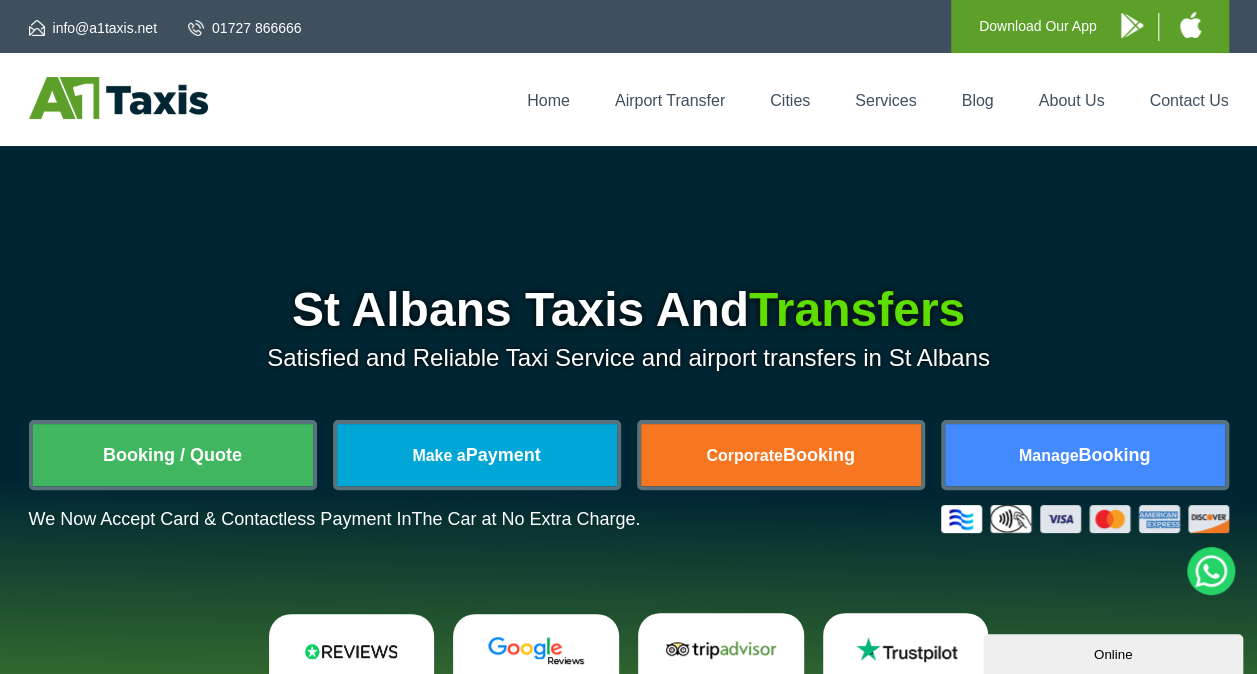 click on "Booking / Quote" at bounding box center (173, 455) 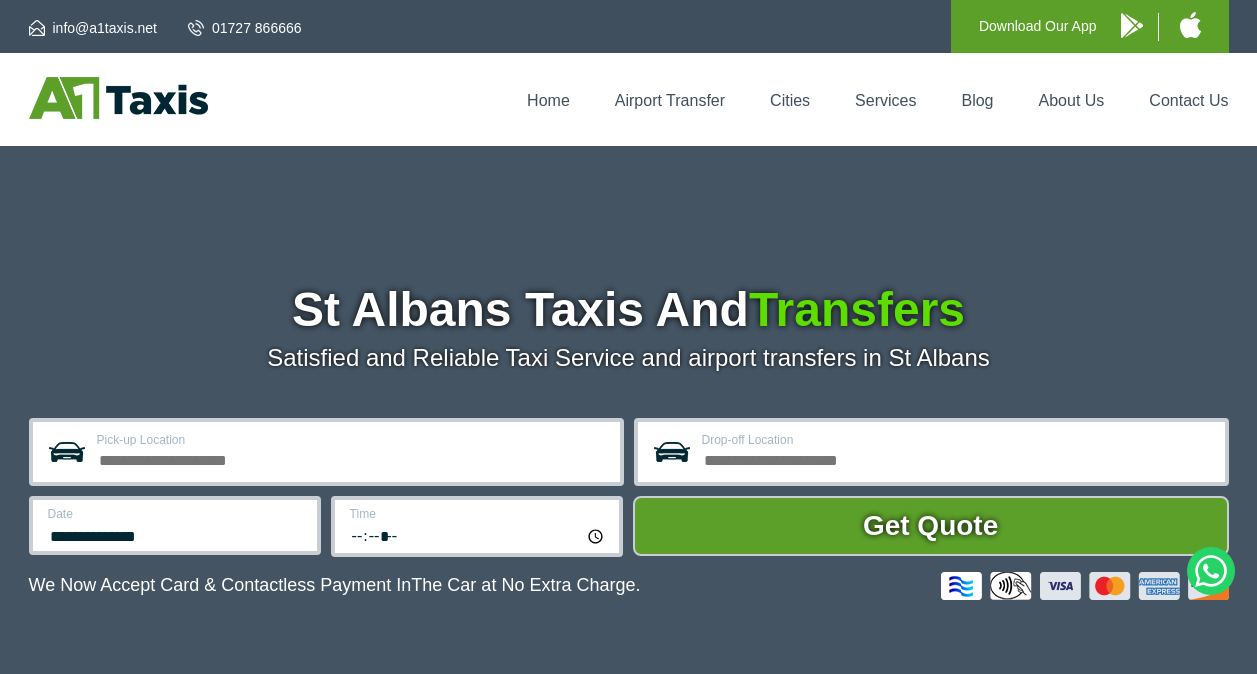 scroll, scrollTop: 0, scrollLeft: 0, axis: both 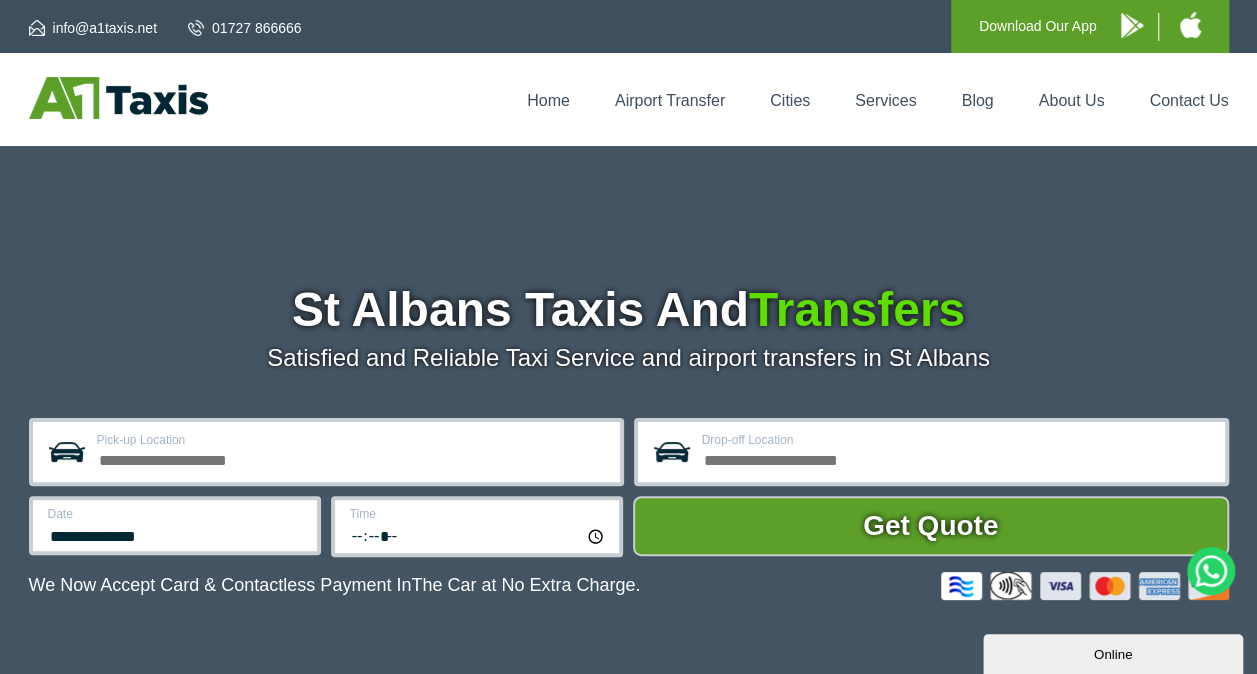 click on "Pick-up Location" at bounding box center (352, 458) 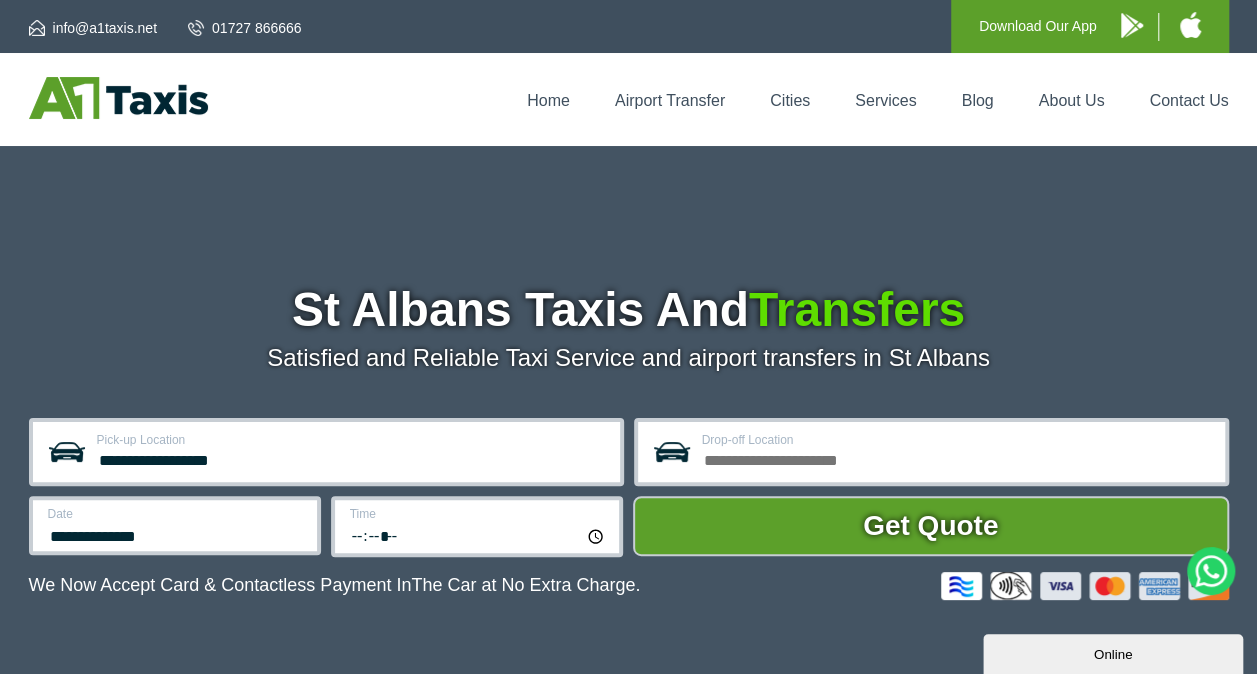 type on "**********" 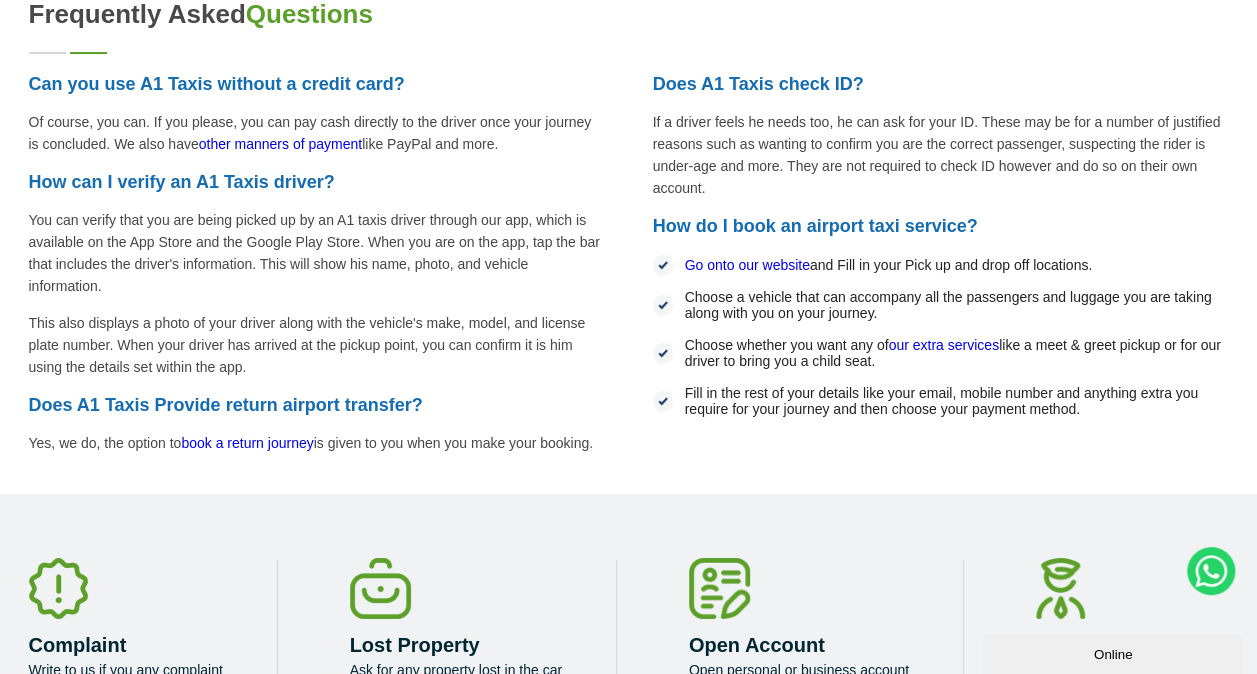 scroll, scrollTop: 3200, scrollLeft: 0, axis: vertical 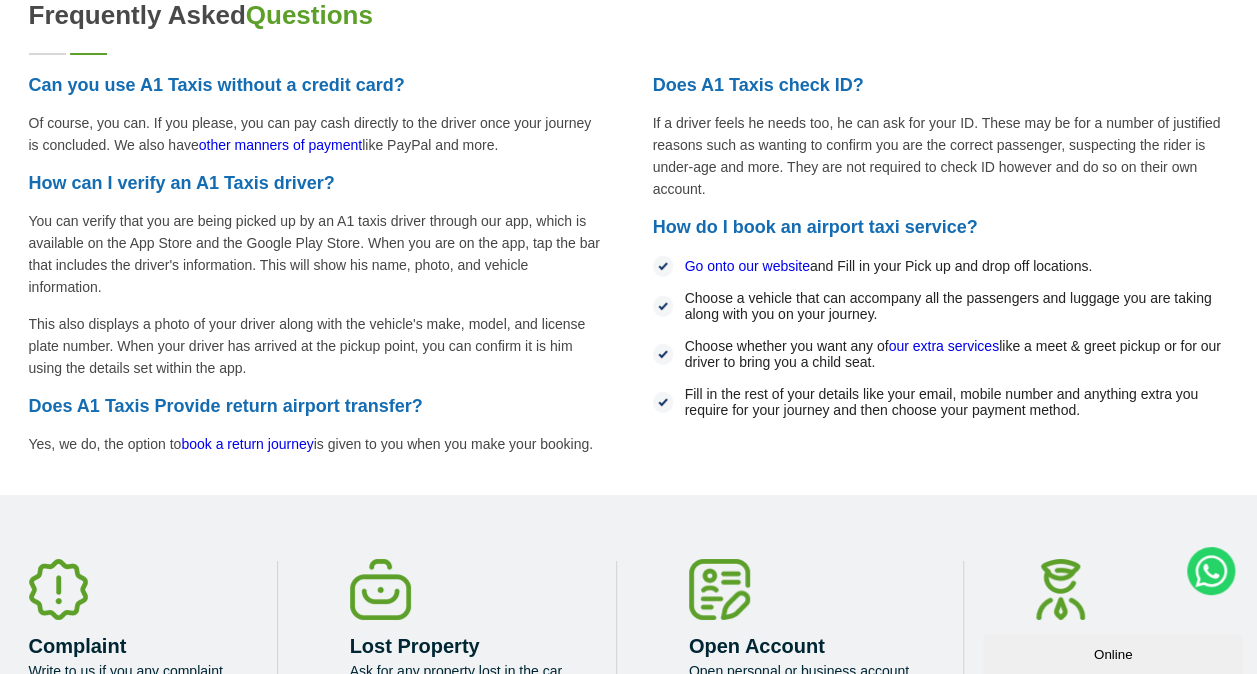 click on "Go onto our website" at bounding box center (747, 266) 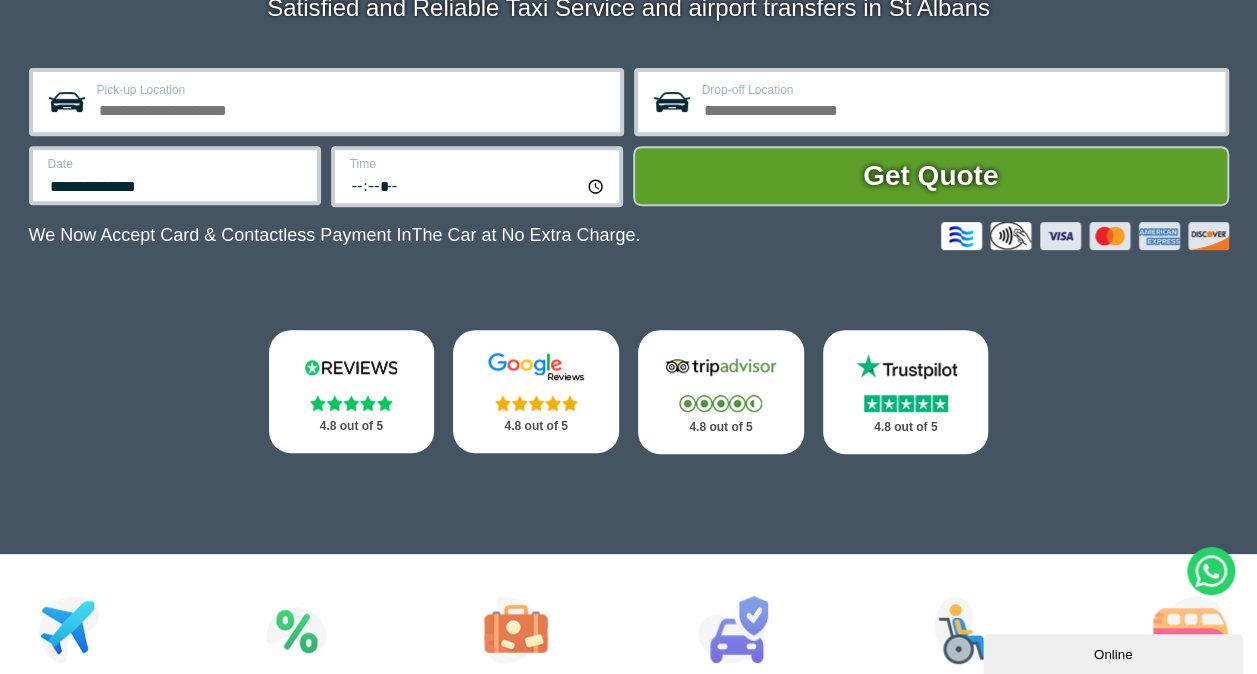 scroll, scrollTop: 349, scrollLeft: 0, axis: vertical 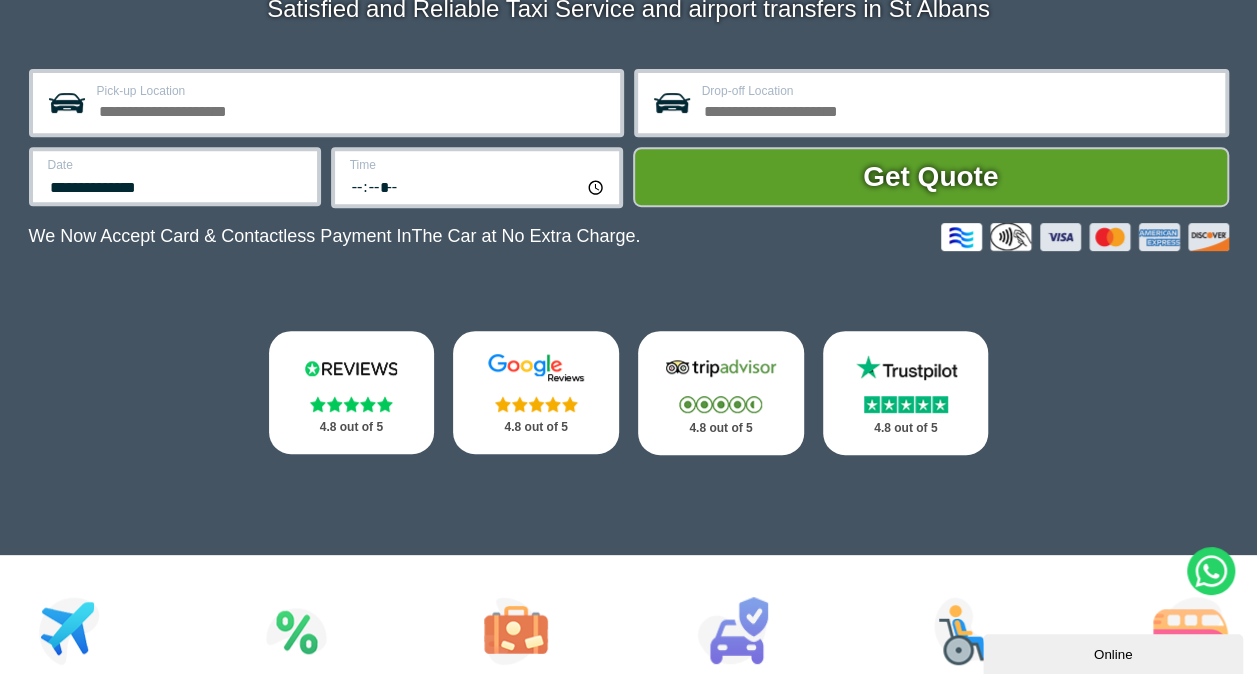 click on "Pick-up Location" at bounding box center (352, 109) 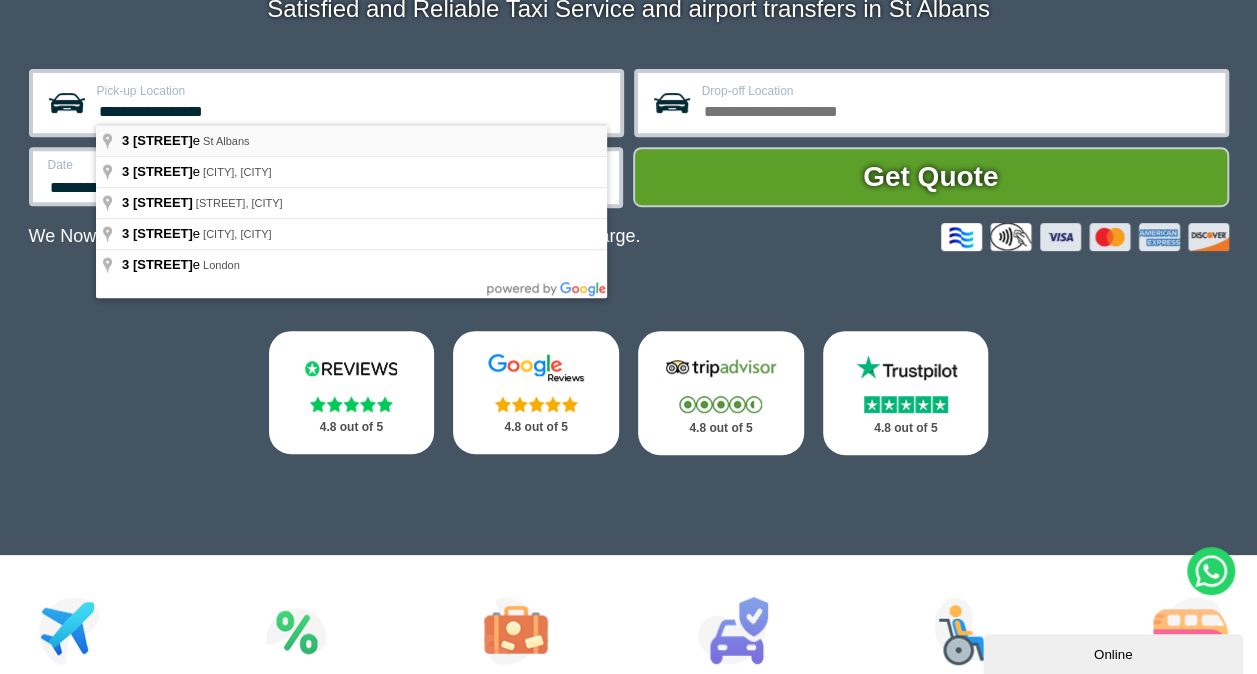 type on "**********" 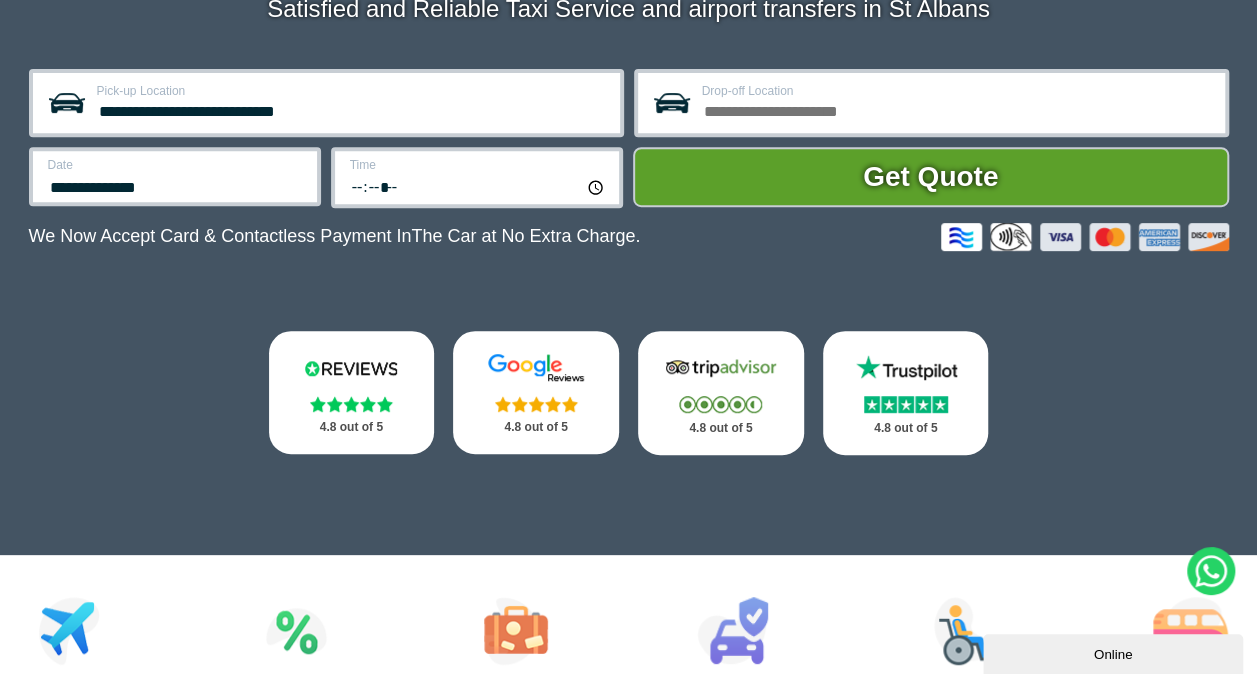 click on "Drop-off Location" at bounding box center [957, 109] 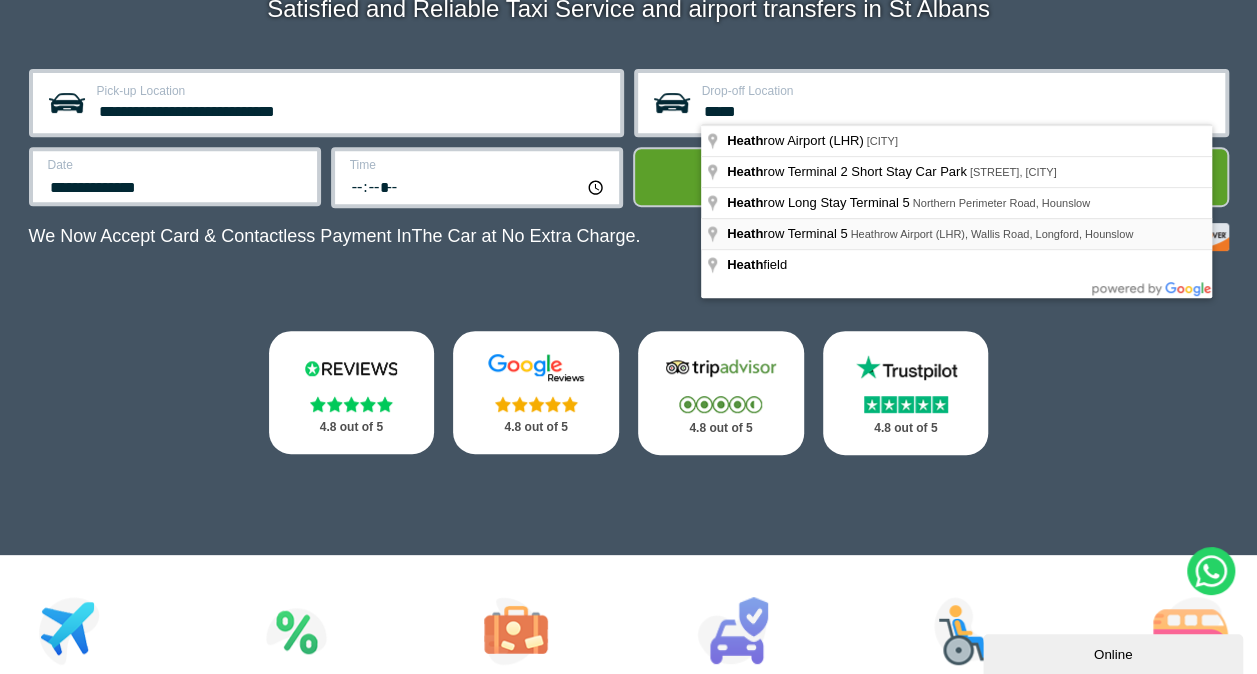type on "**********" 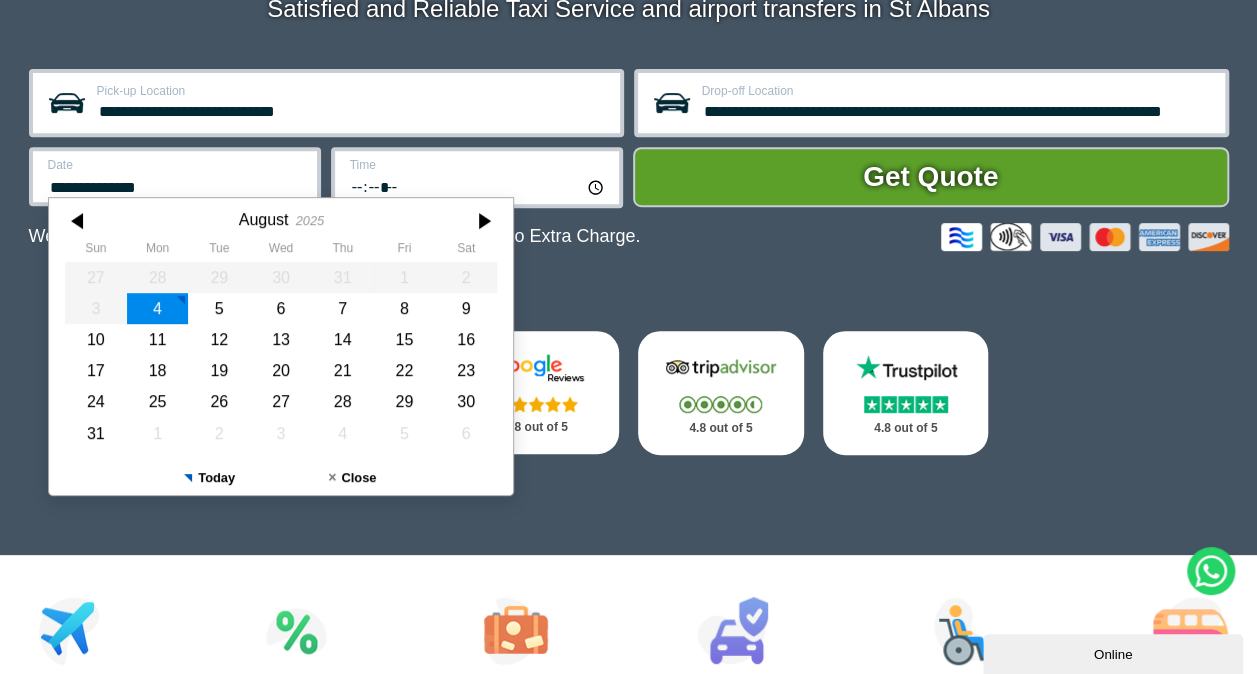 click on "**********" at bounding box center (176, 185) 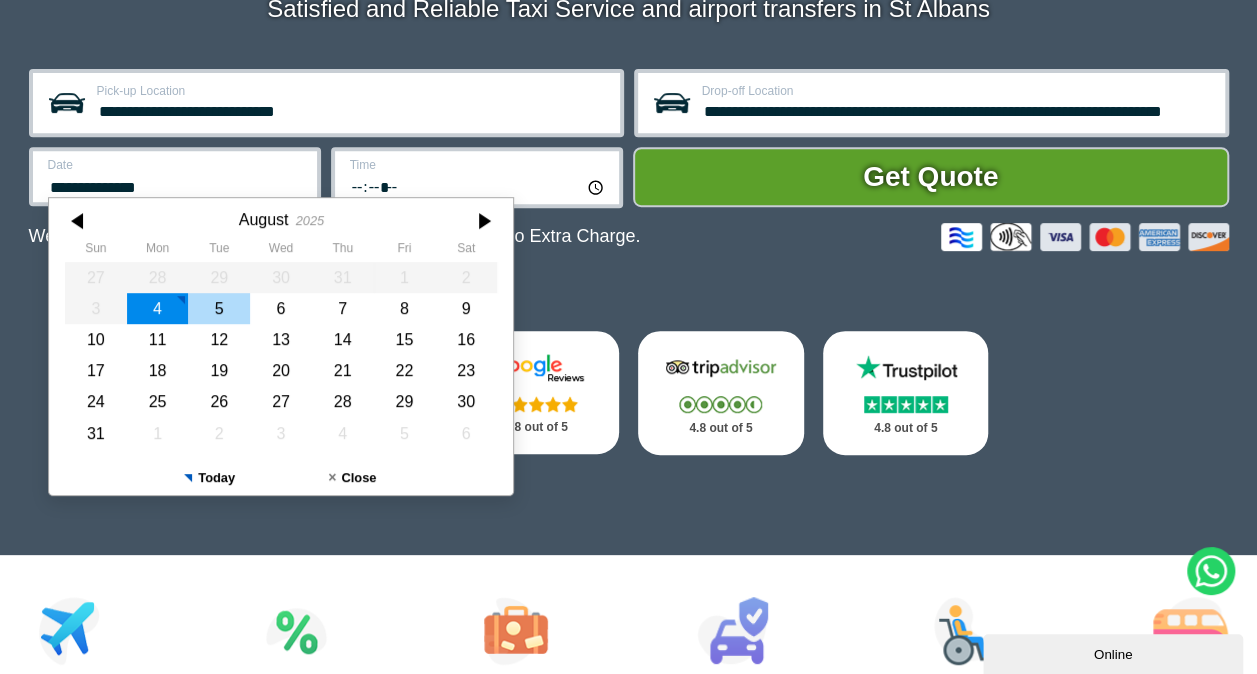 click on "5" at bounding box center (219, 308) 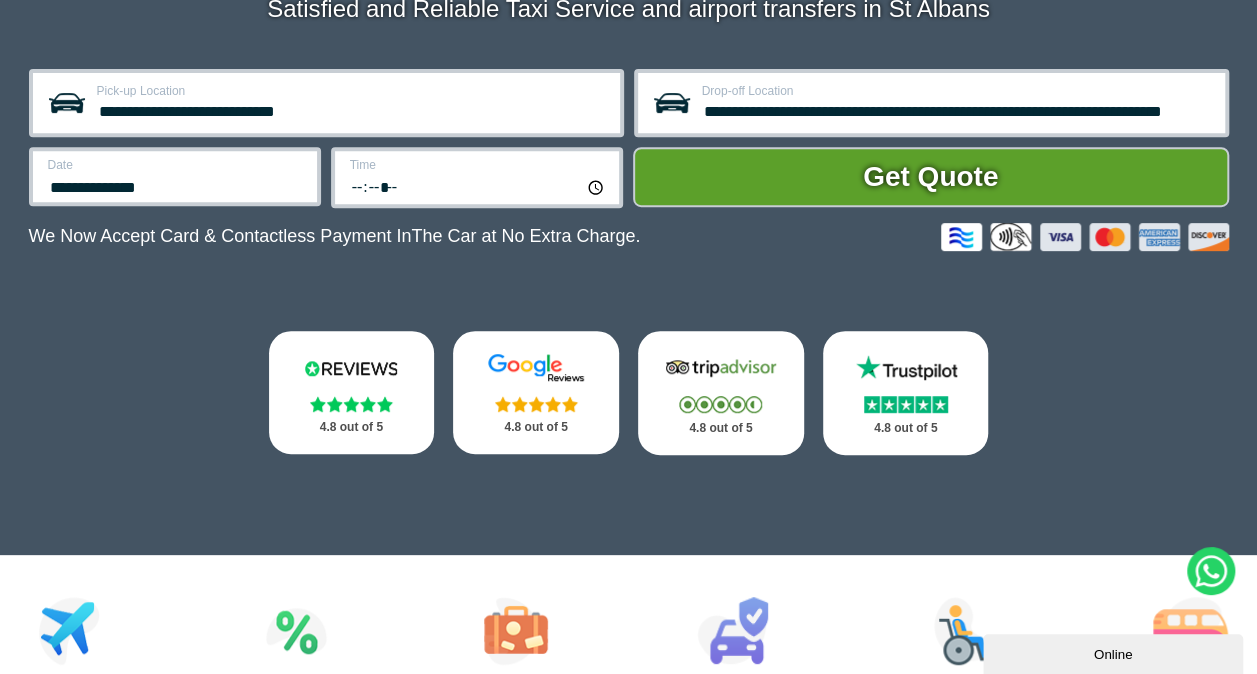 click on "*****" at bounding box center [478, 186] 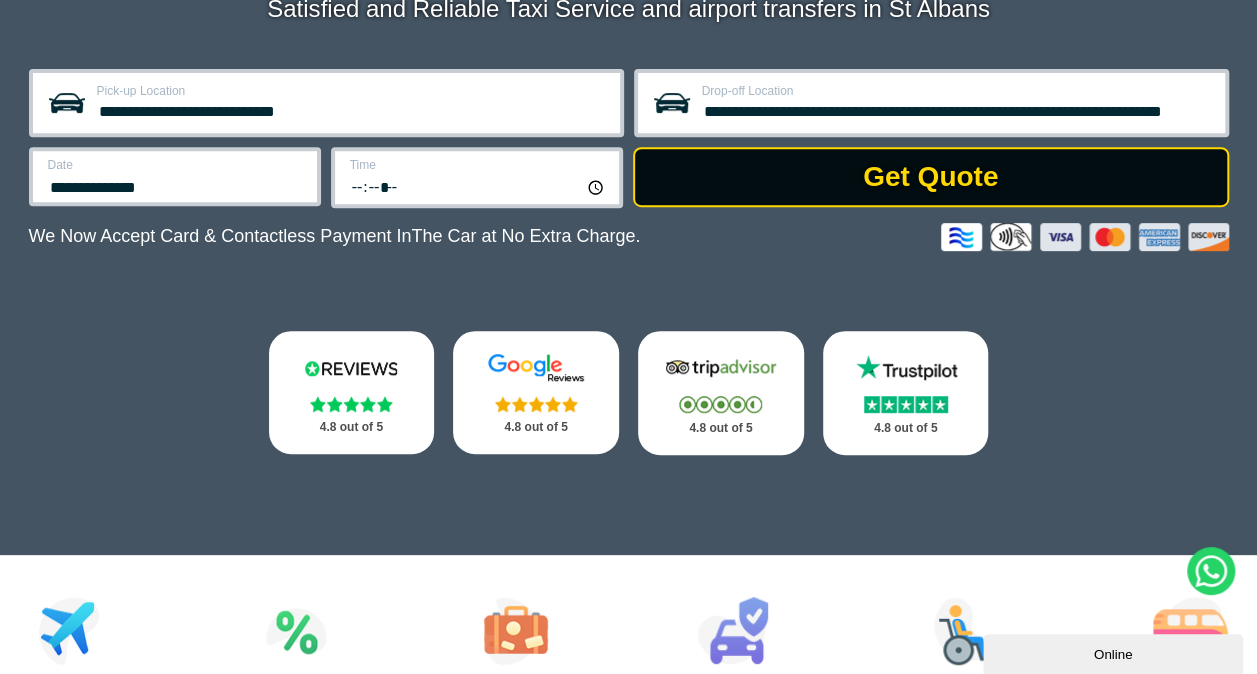 type on "*****" 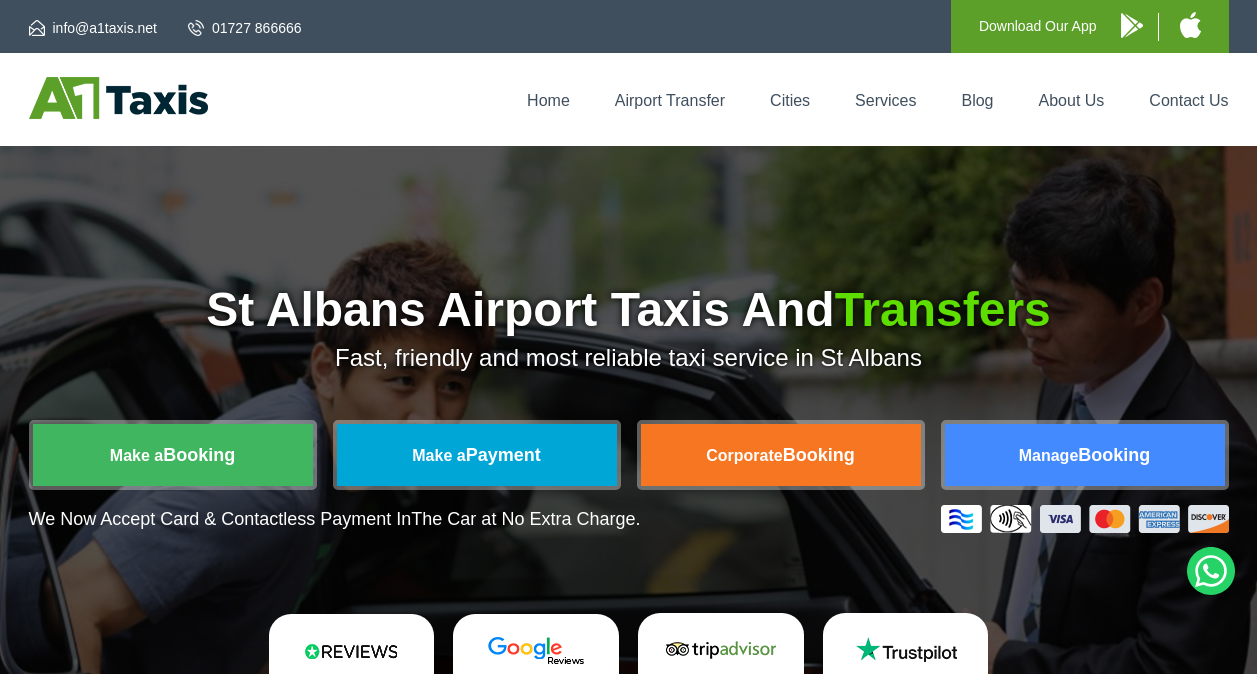 scroll, scrollTop: 0, scrollLeft: 0, axis: both 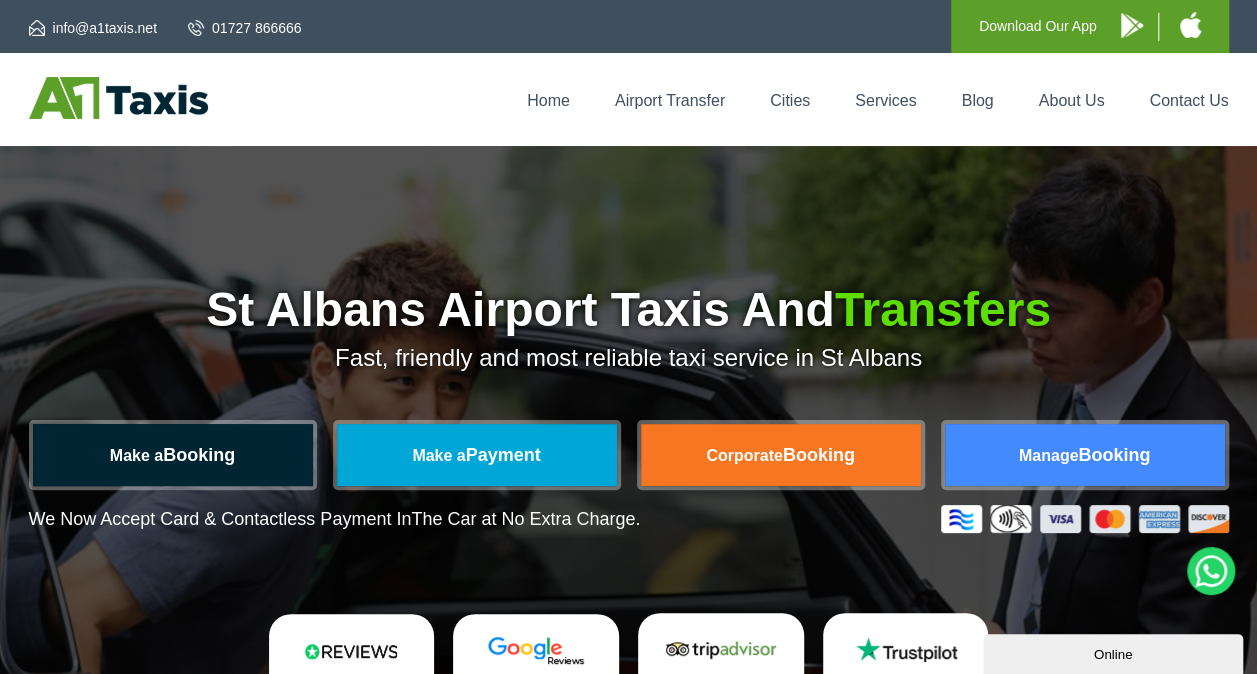 click on "Make a  Booking" at bounding box center [173, 455] 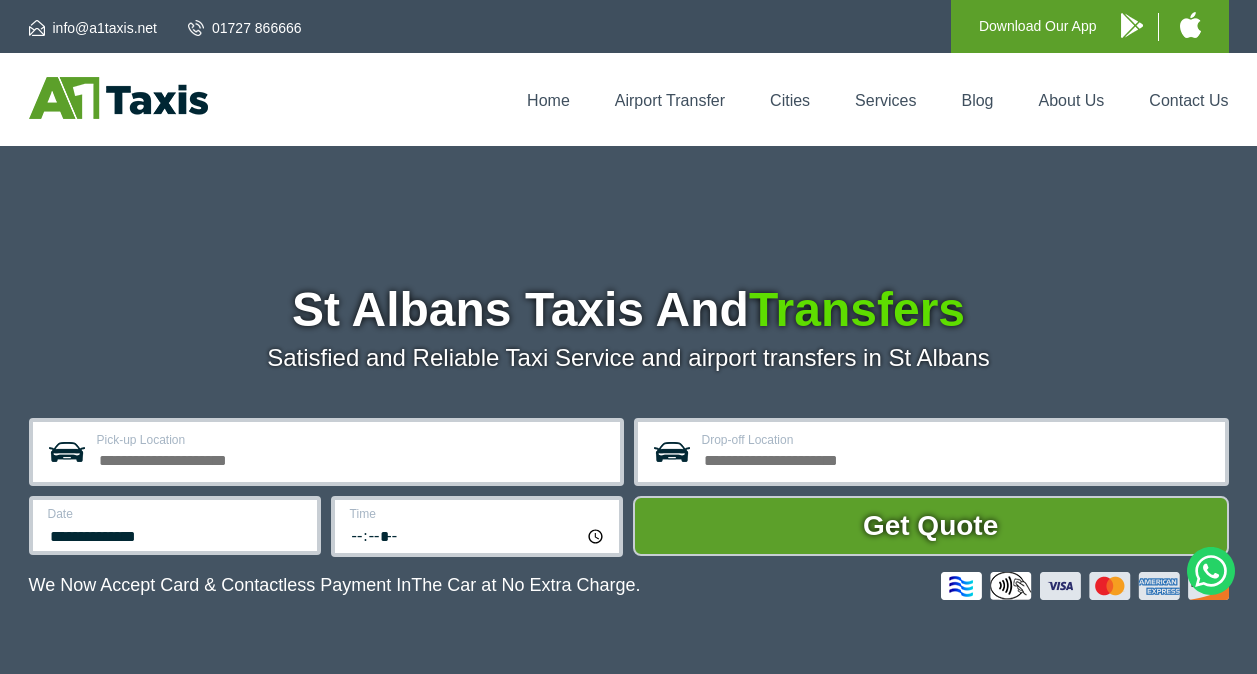 scroll, scrollTop: 0, scrollLeft: 0, axis: both 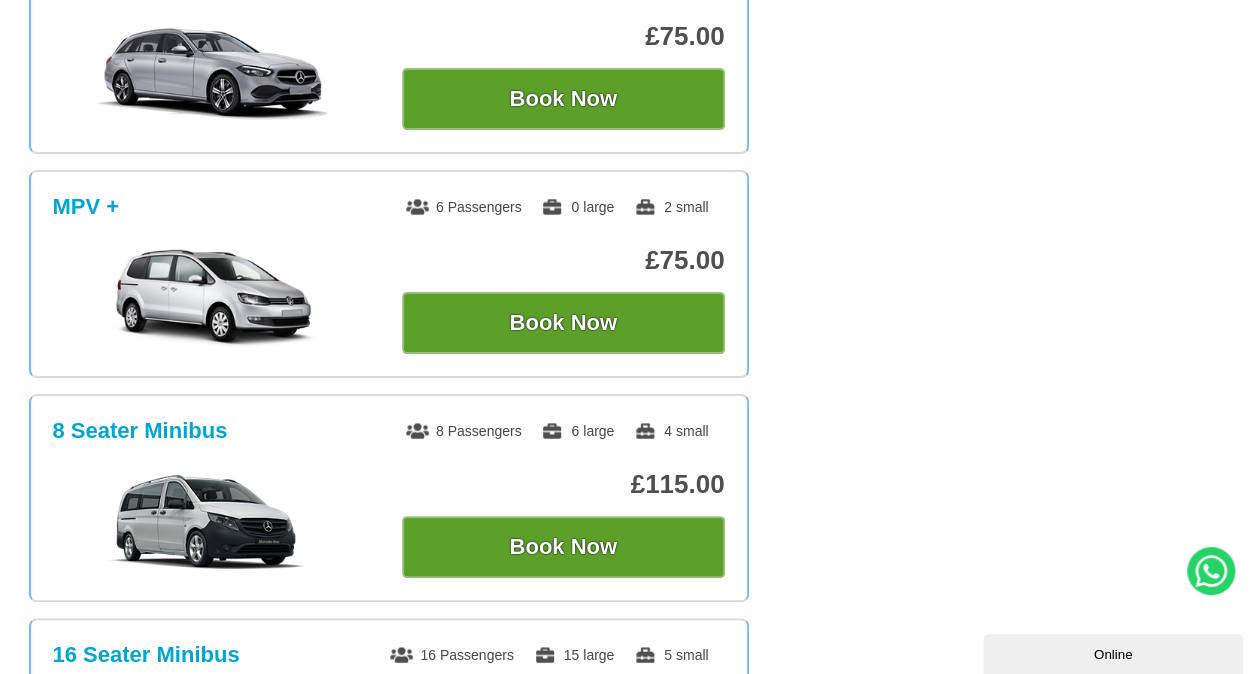 click at bounding box center (213, 522) 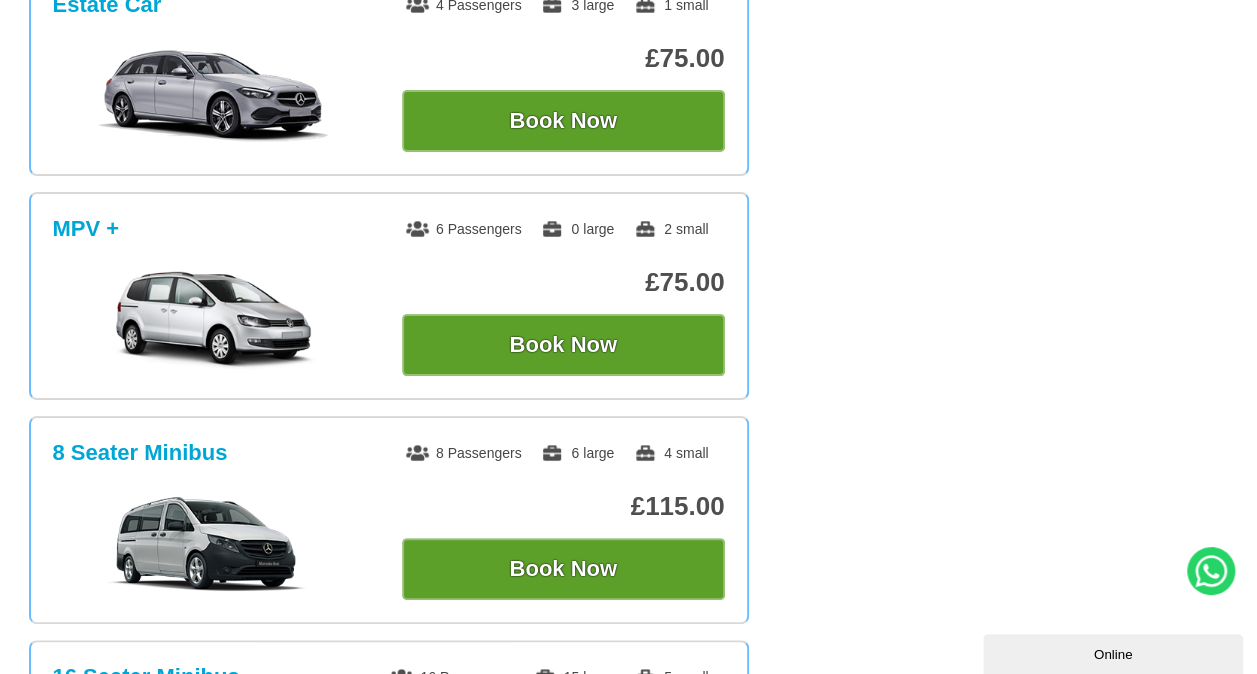 scroll, scrollTop: 877, scrollLeft: 0, axis: vertical 